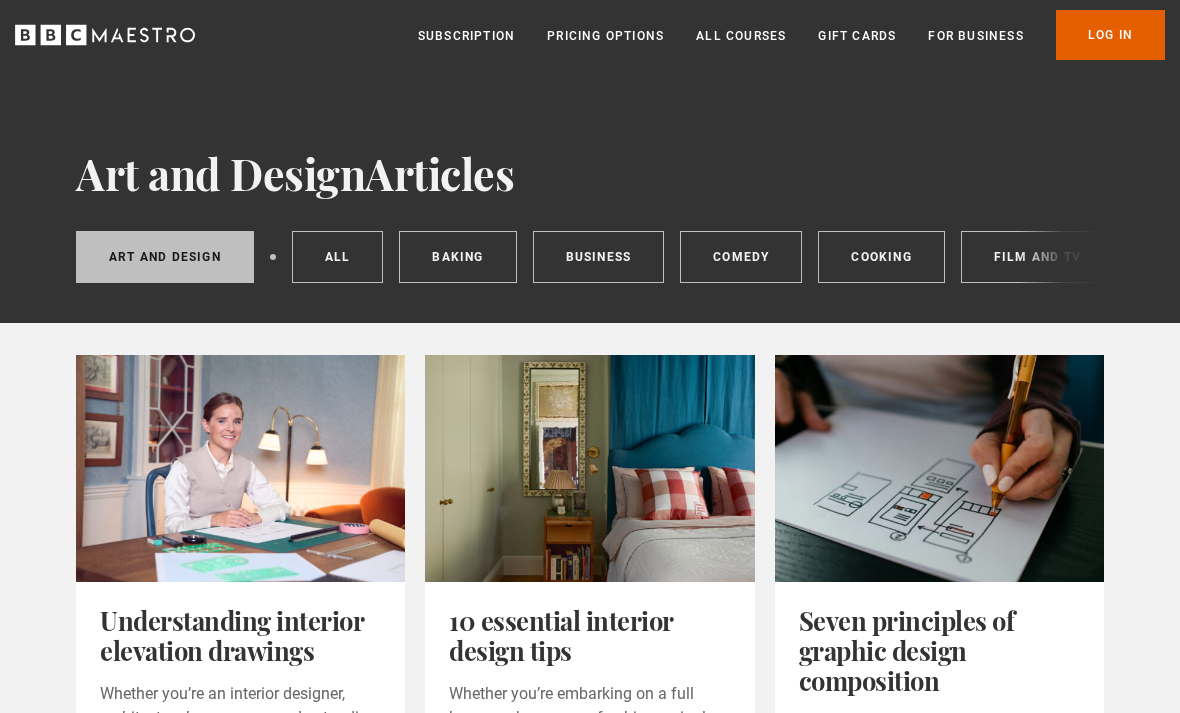 scroll, scrollTop: 0, scrollLeft: 0, axis: both 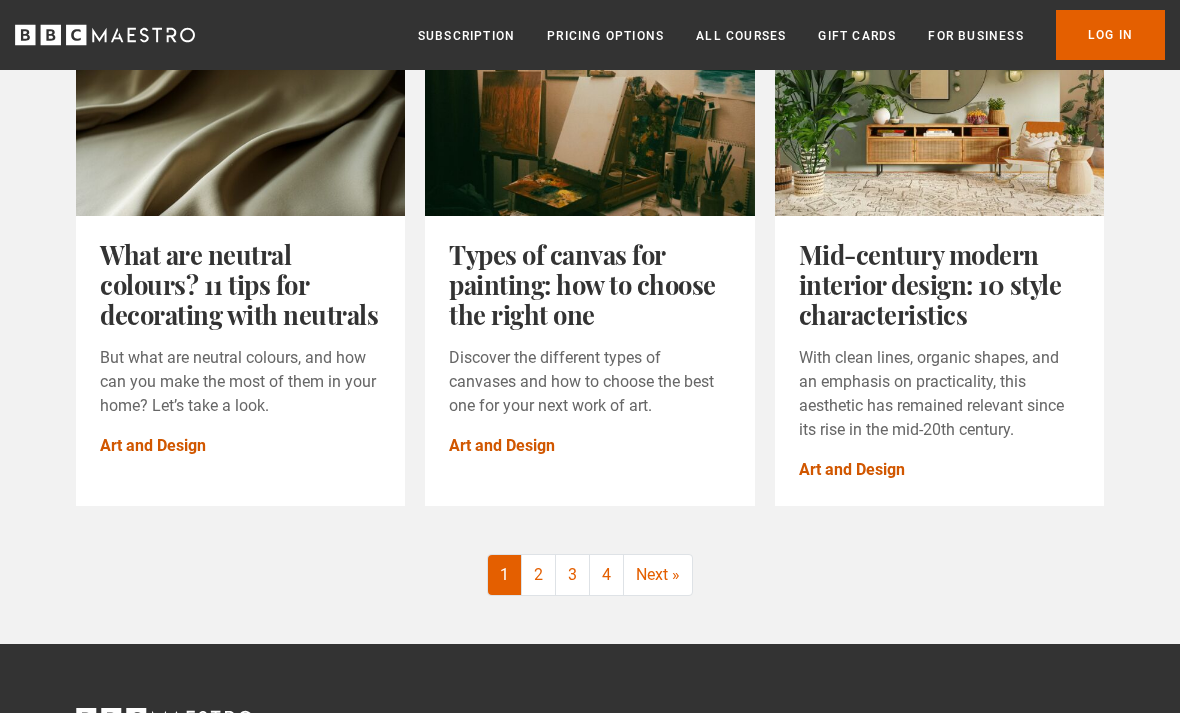 click on "2" at bounding box center (539, 576) 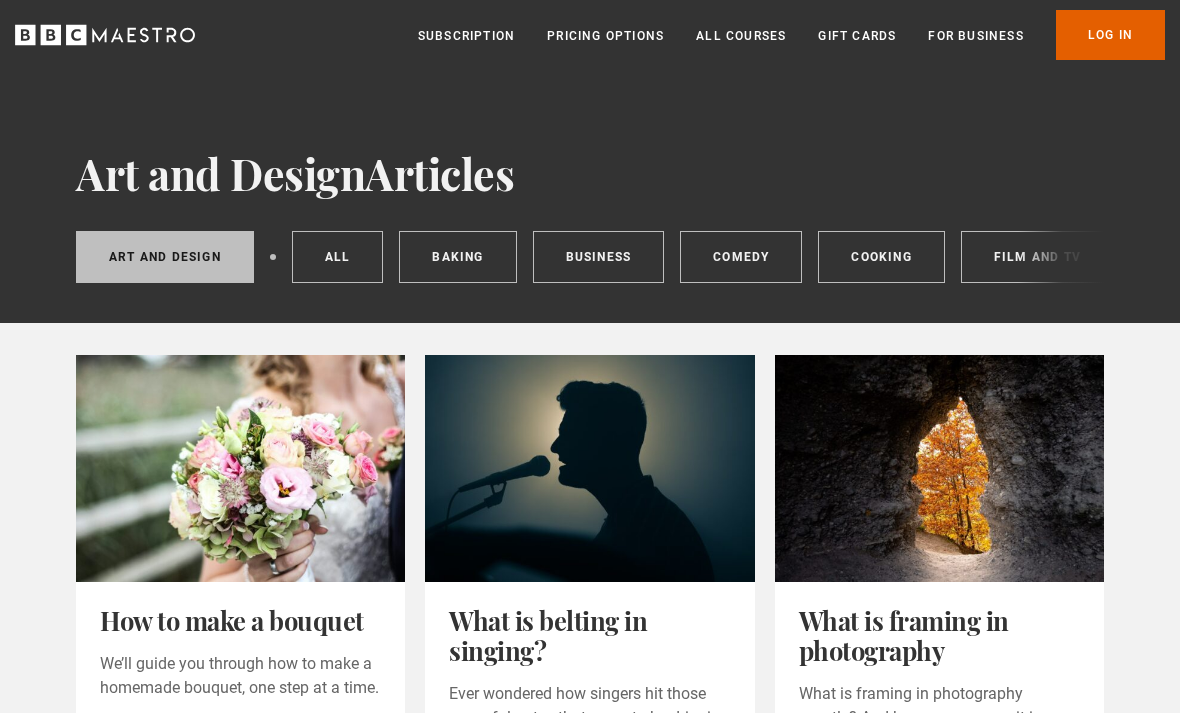 scroll, scrollTop: 30, scrollLeft: 0, axis: vertical 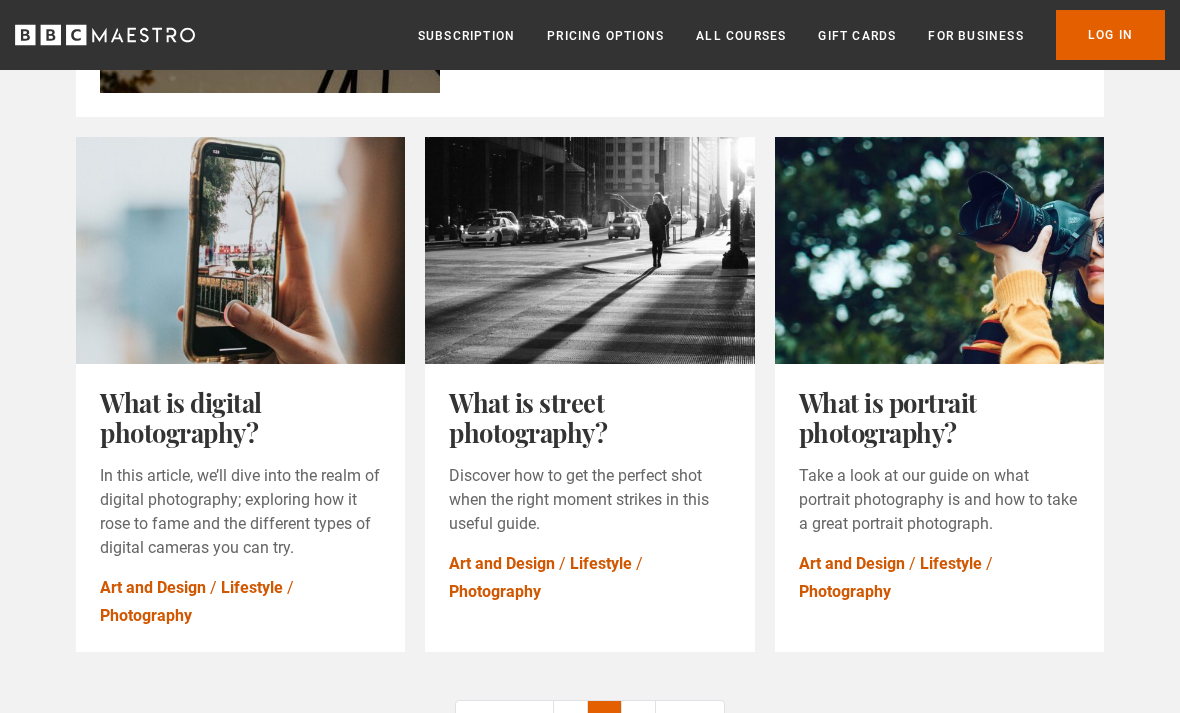 click on "3" at bounding box center [639, 721] 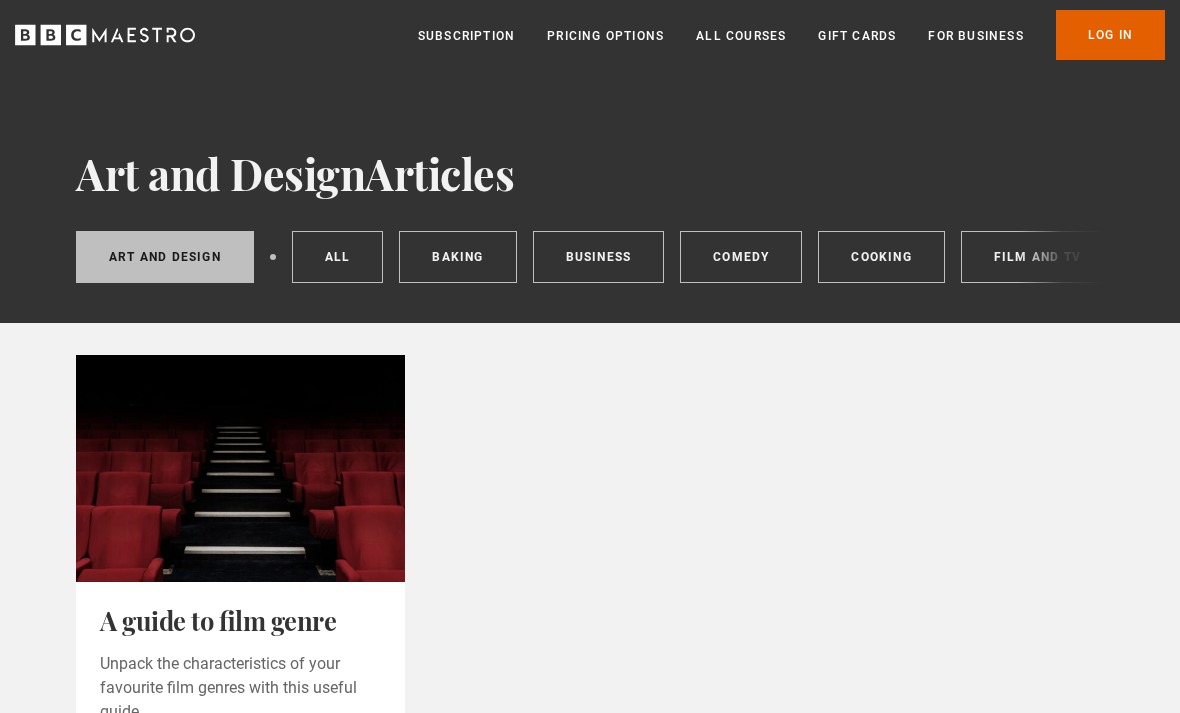 scroll, scrollTop: 0, scrollLeft: 0, axis: both 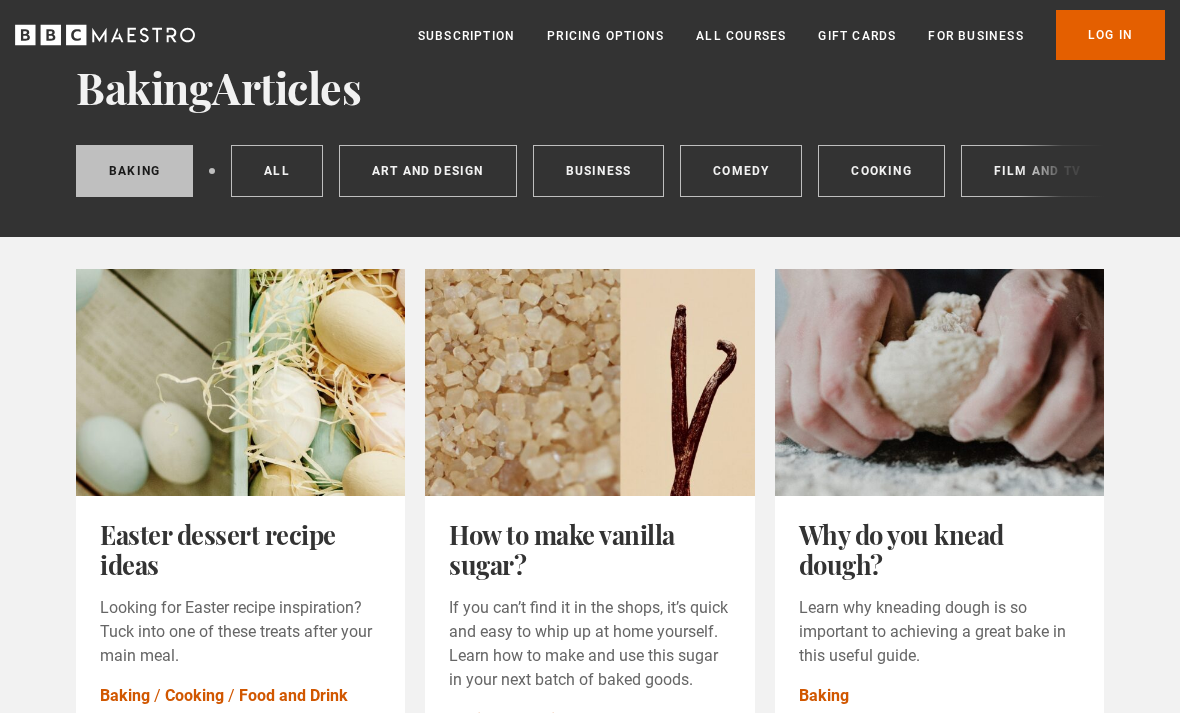 click on "Easter dessert recipe ideas" at bounding box center [218, 550] 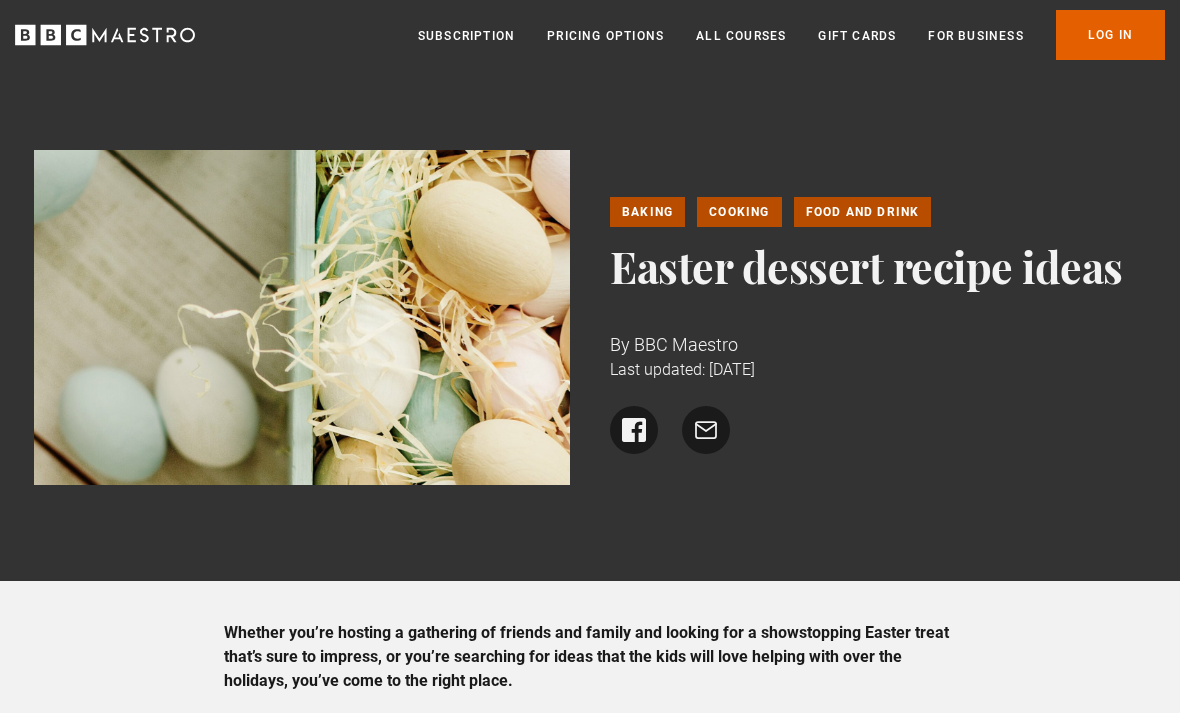 scroll, scrollTop: 0, scrollLeft: 0, axis: both 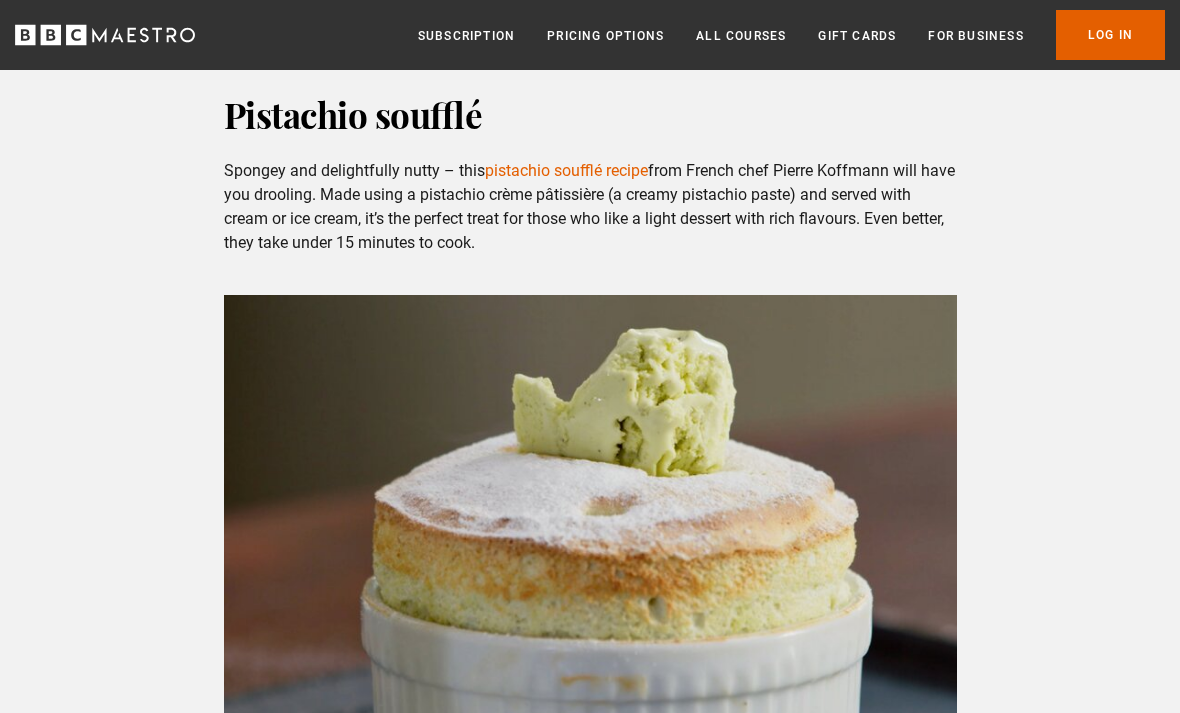 click on "pistachio soufflé recipe" at bounding box center (566, 170) 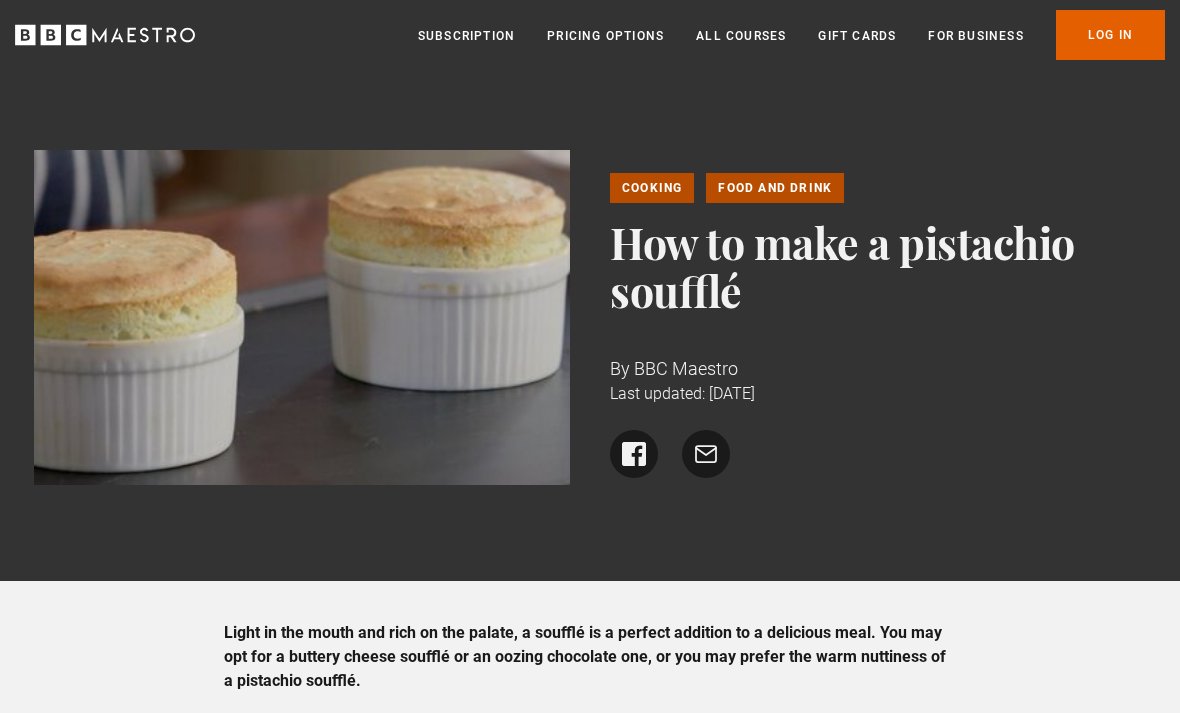scroll, scrollTop: 0, scrollLeft: 0, axis: both 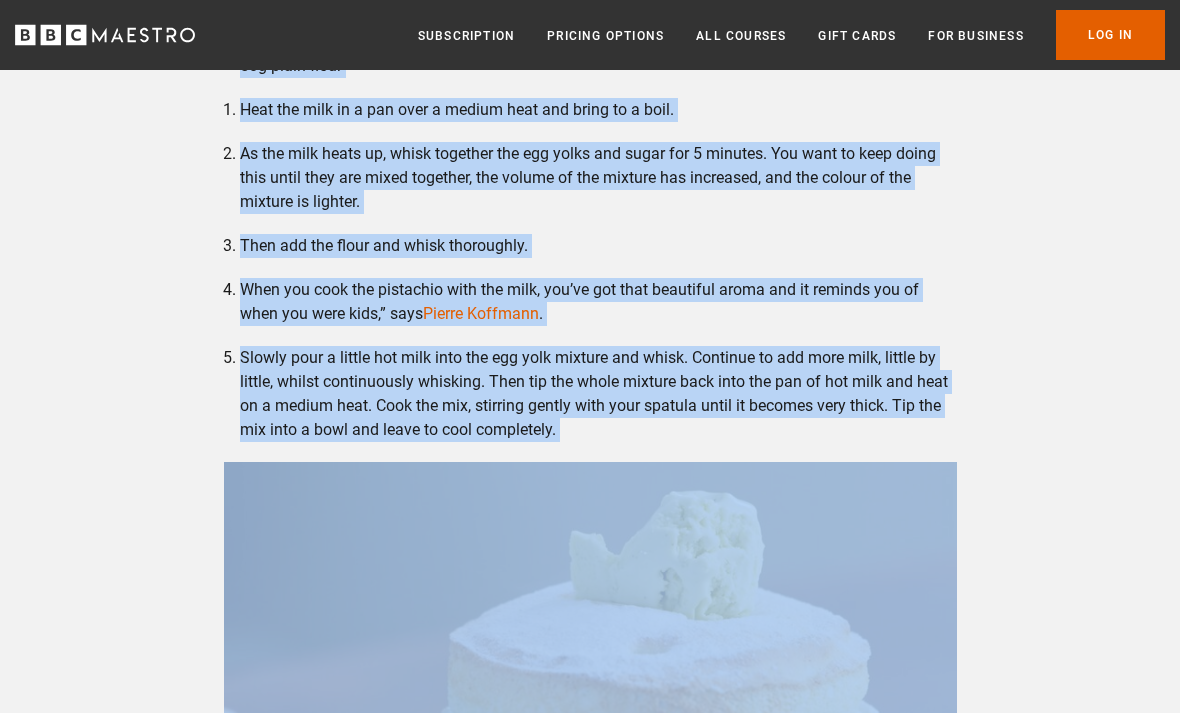 click on "Slowly pour a little hot milk into the egg yolk mixture and whisk. Continue to add more milk, little by little, whilst continuously whisking. Then tip the whole mixture back into the pan of hot milk and heat on a medium heat. Cook the mix, stirring gently with your spatula until it becomes very thick. Tip the mix into a bowl and leave to cool completely." at bounding box center (598, 394) 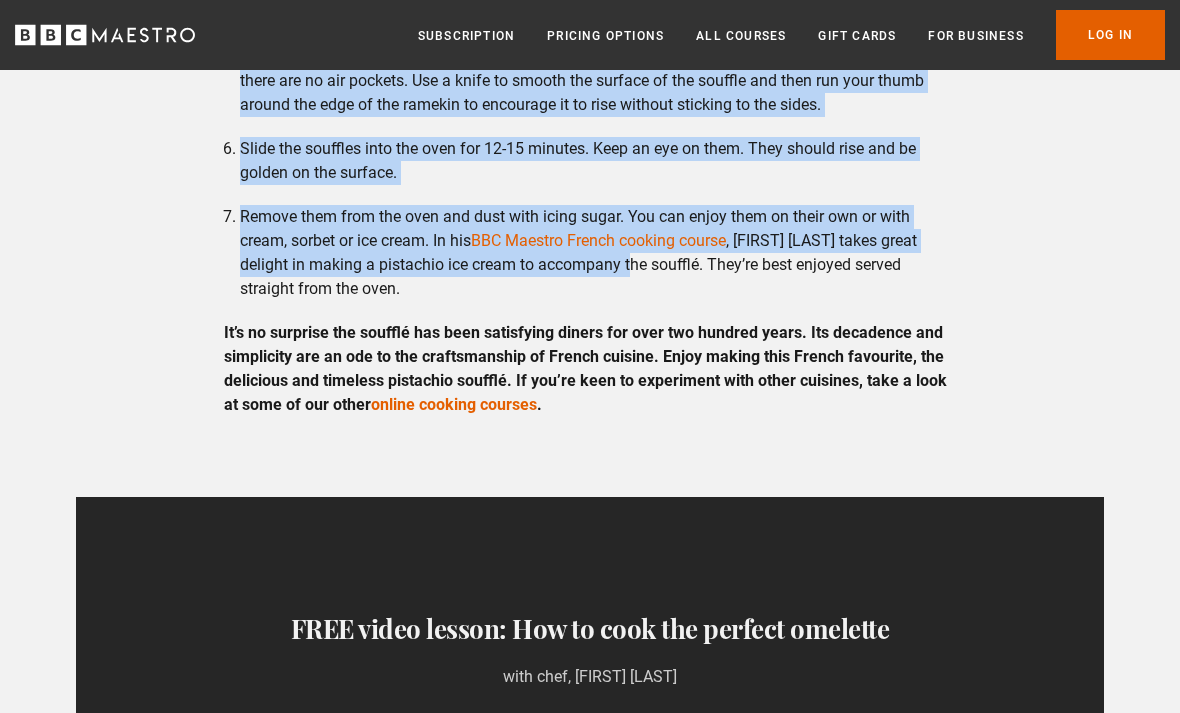 scroll, scrollTop: 3896, scrollLeft: 0, axis: vertical 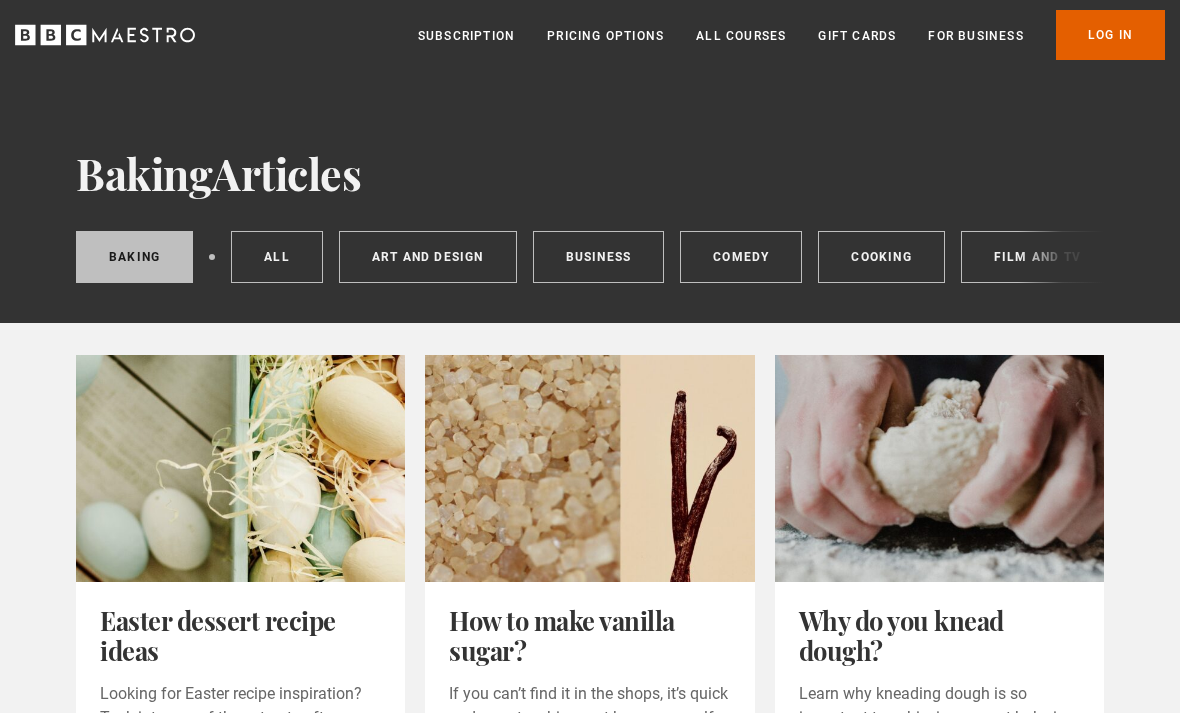click on "Easter dessert recipe ideas" at bounding box center [218, 635] 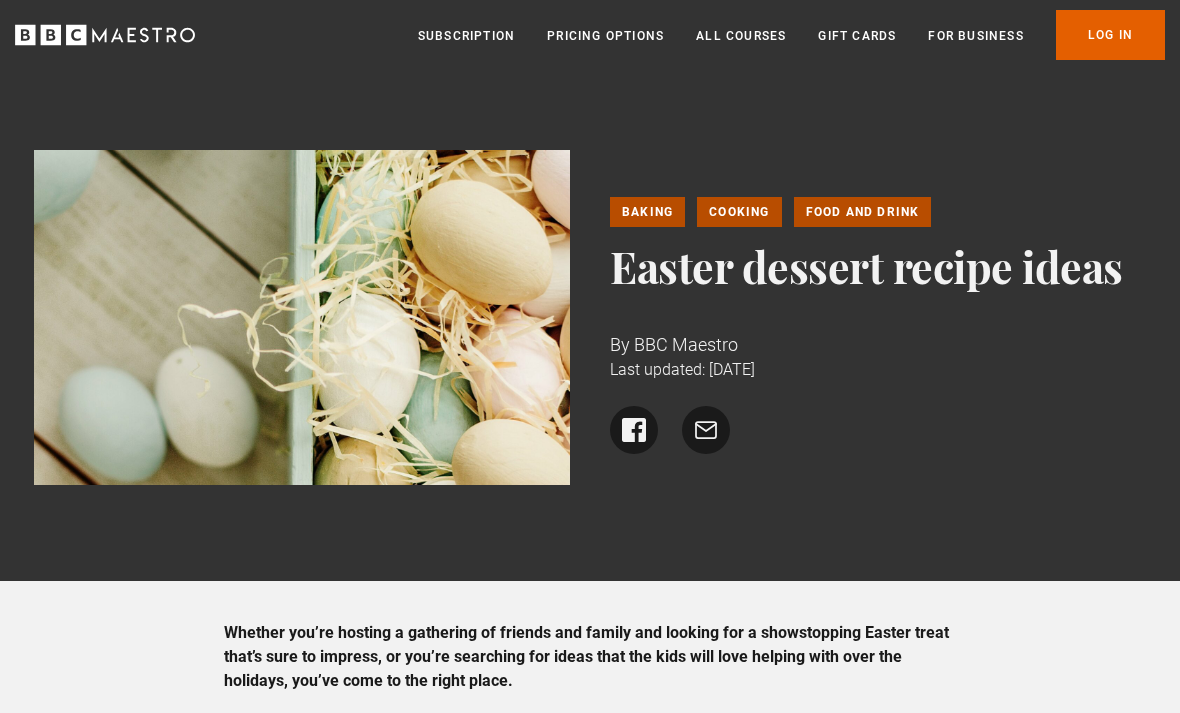 scroll, scrollTop: 0, scrollLeft: 0, axis: both 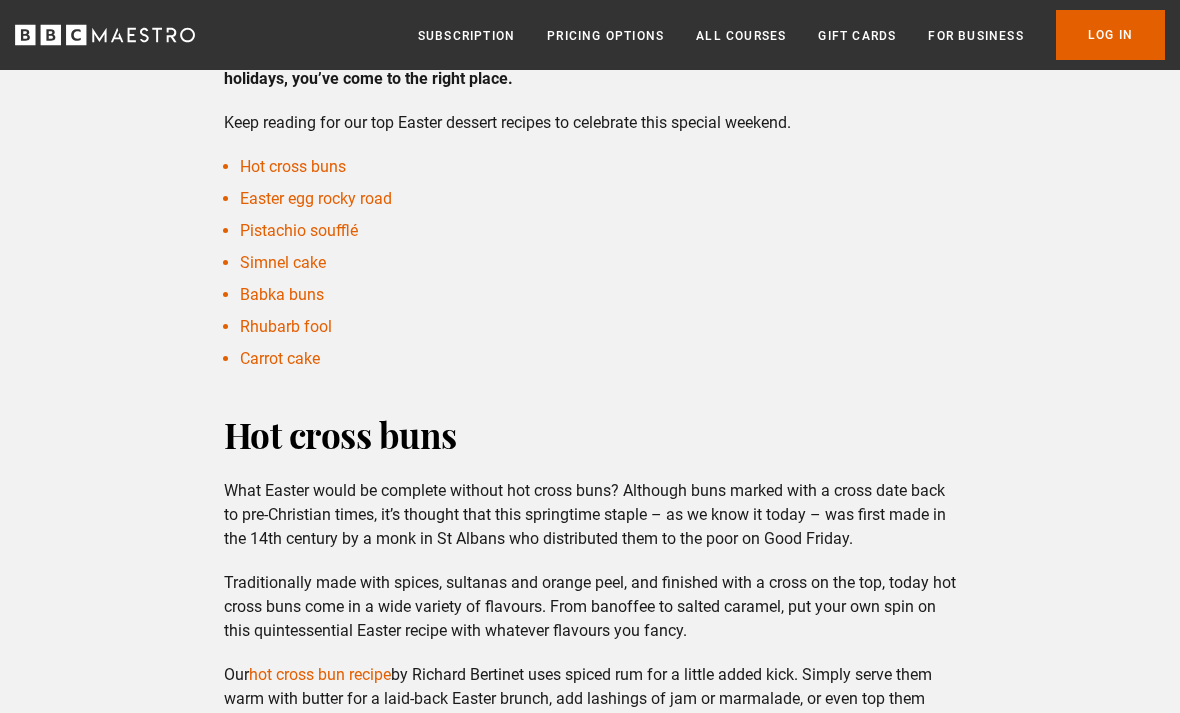click on "Carrot cake" at bounding box center [280, 358] 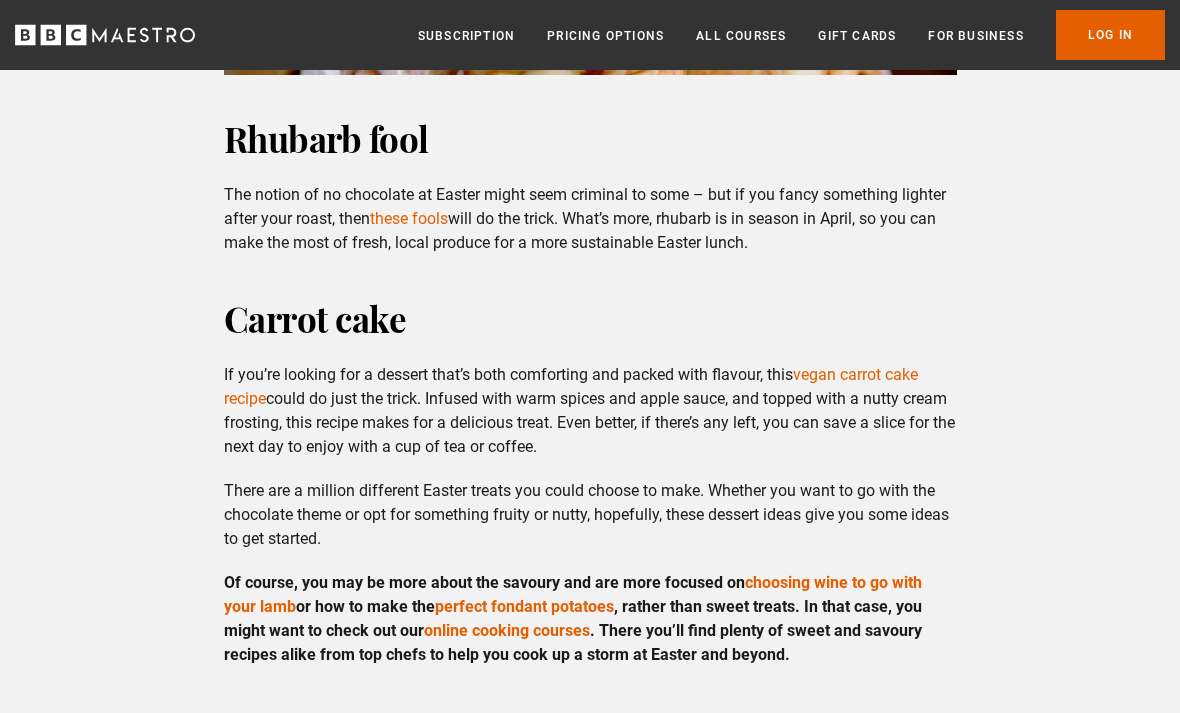scroll, scrollTop: 3906, scrollLeft: 0, axis: vertical 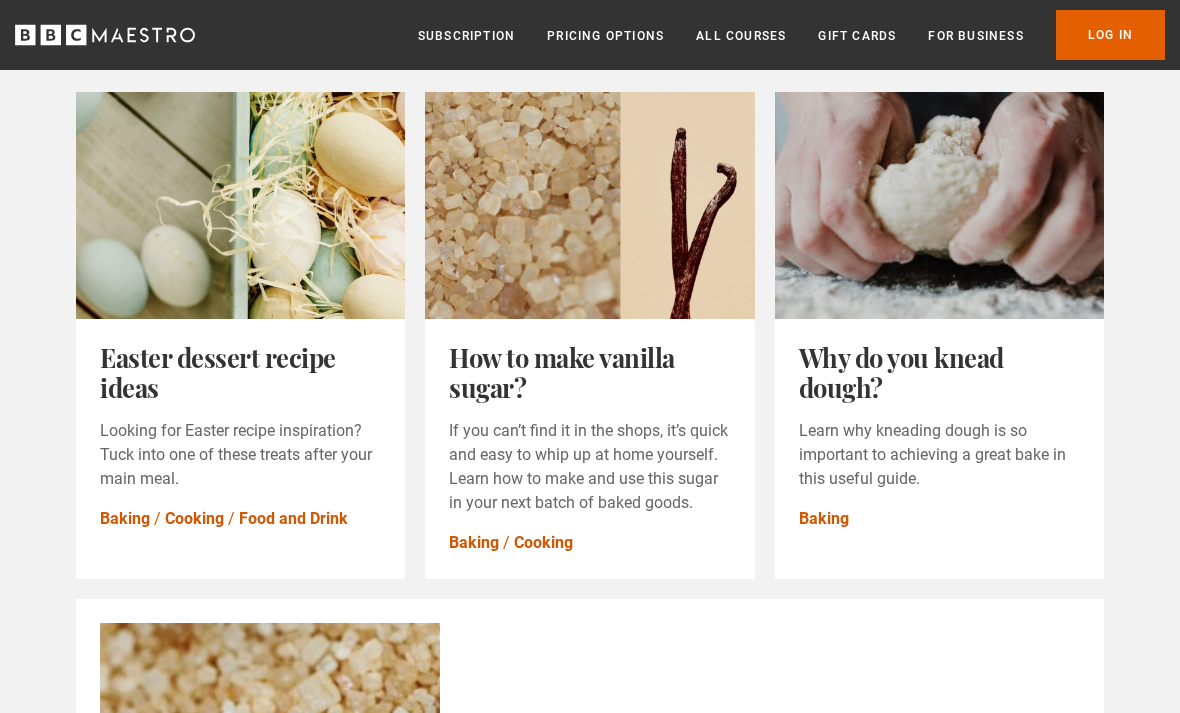 click on "Easter dessert recipe ideas" at bounding box center [218, 373] 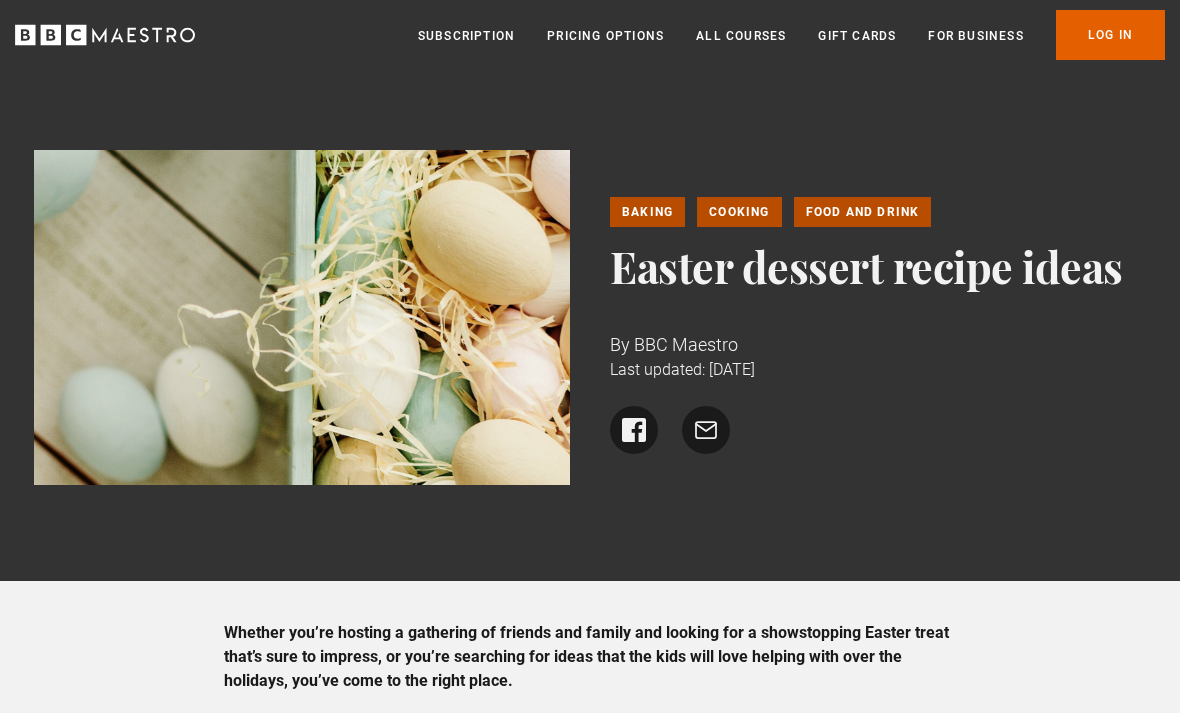 scroll, scrollTop: 552, scrollLeft: 0, axis: vertical 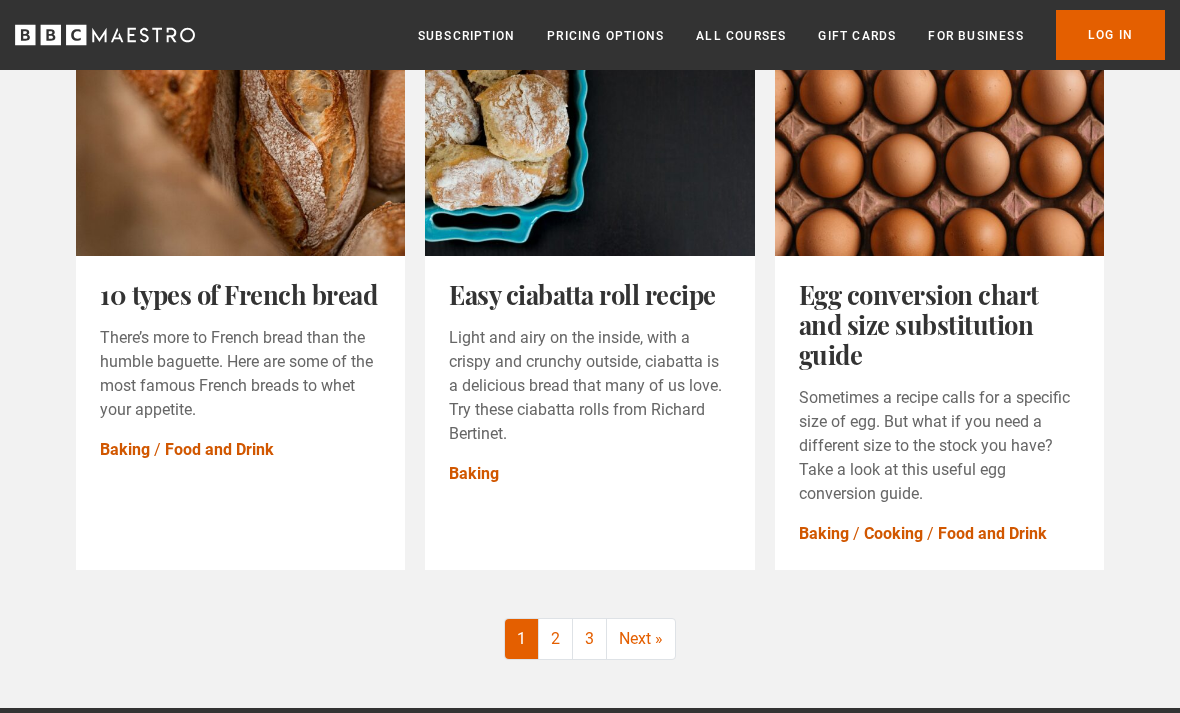 click on "2" at bounding box center [556, 640] 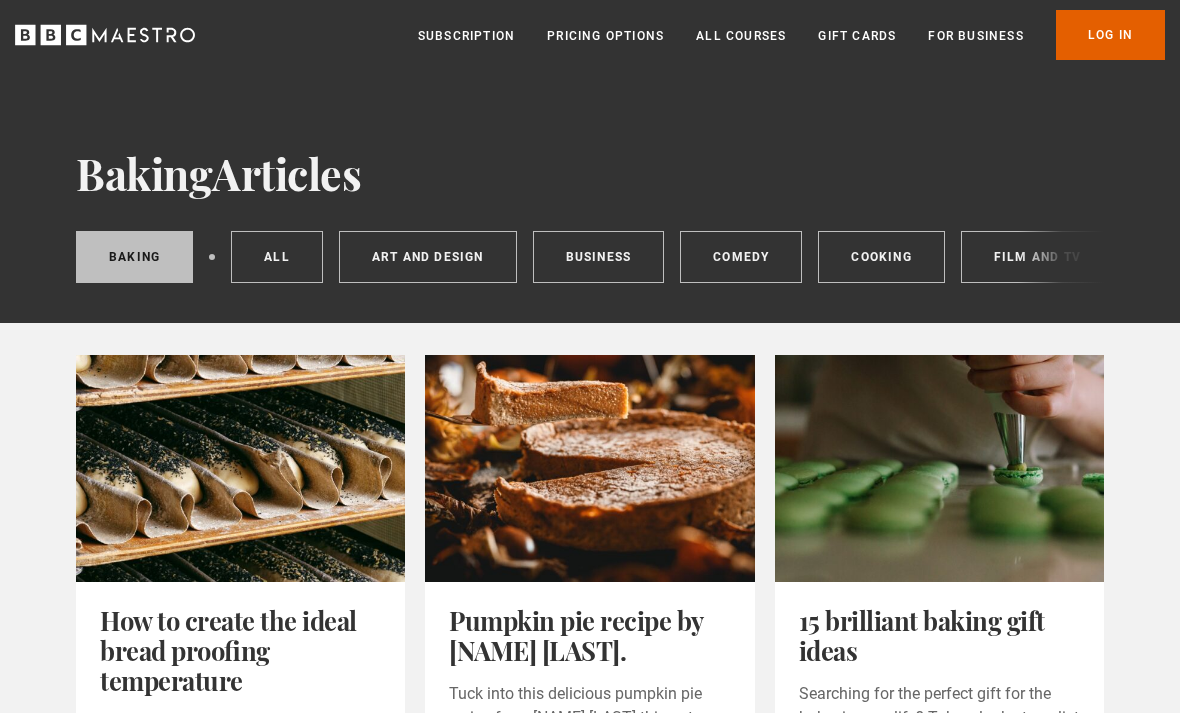 scroll, scrollTop: 0, scrollLeft: 0, axis: both 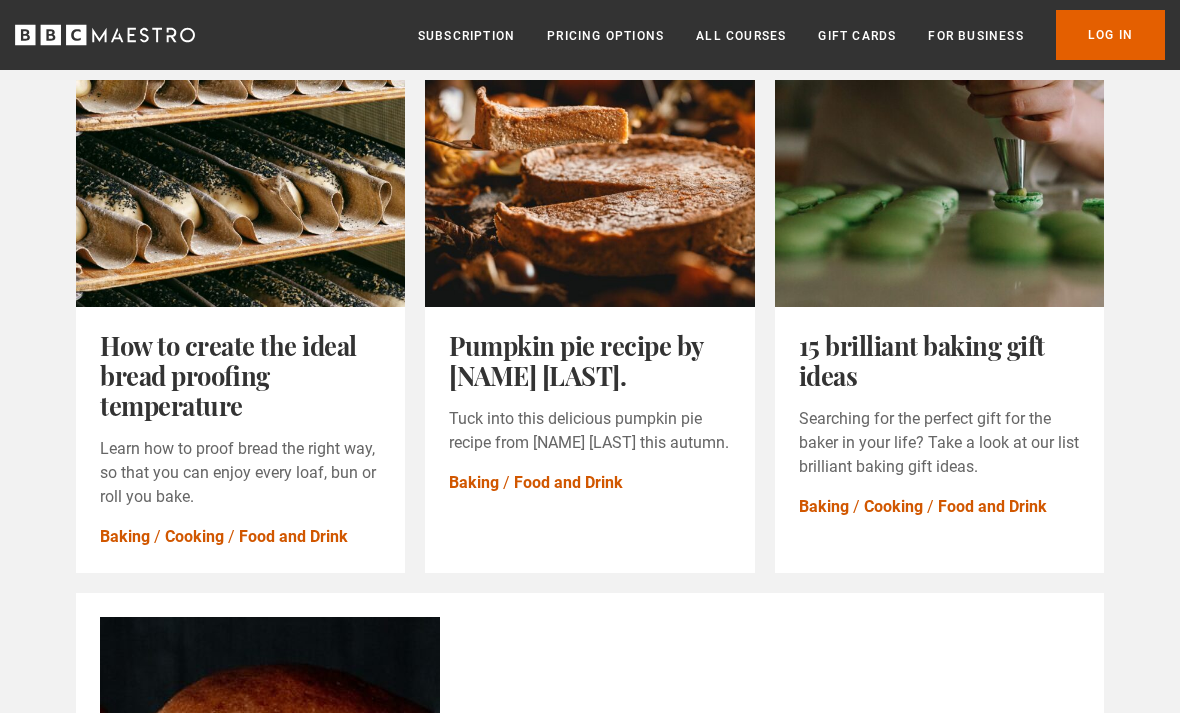 click on "How to create the ideal bread proofing temperature" at bounding box center [228, 375] 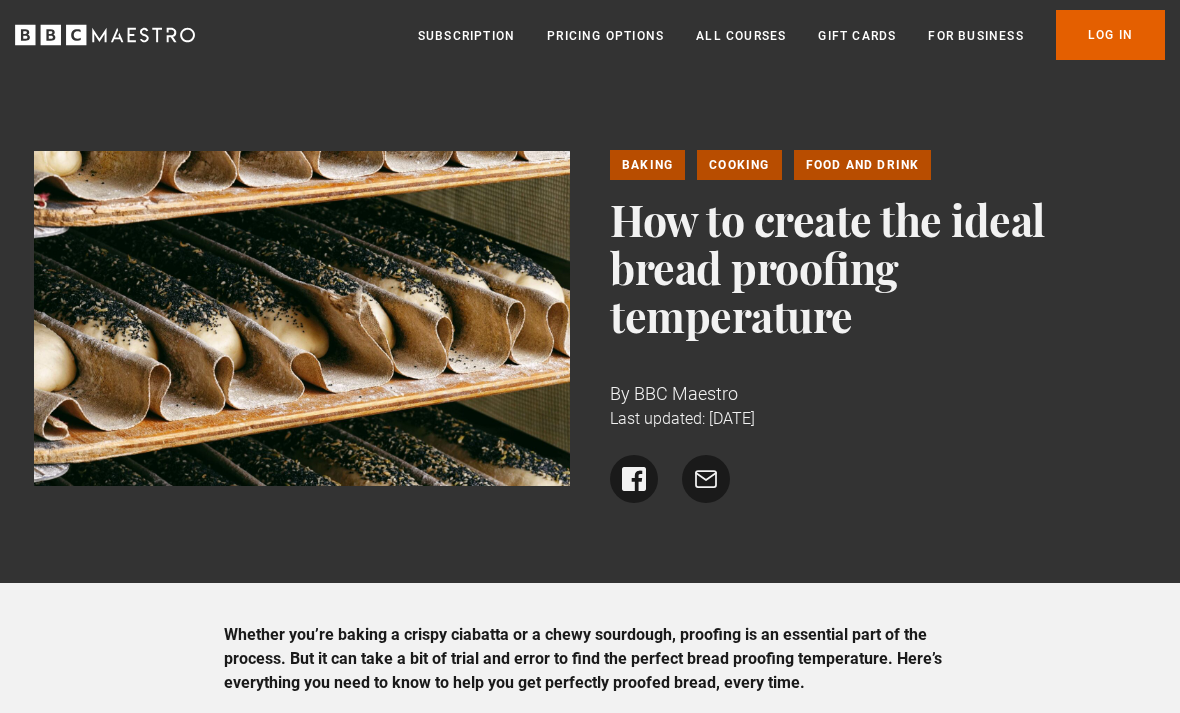 scroll, scrollTop: 0, scrollLeft: 0, axis: both 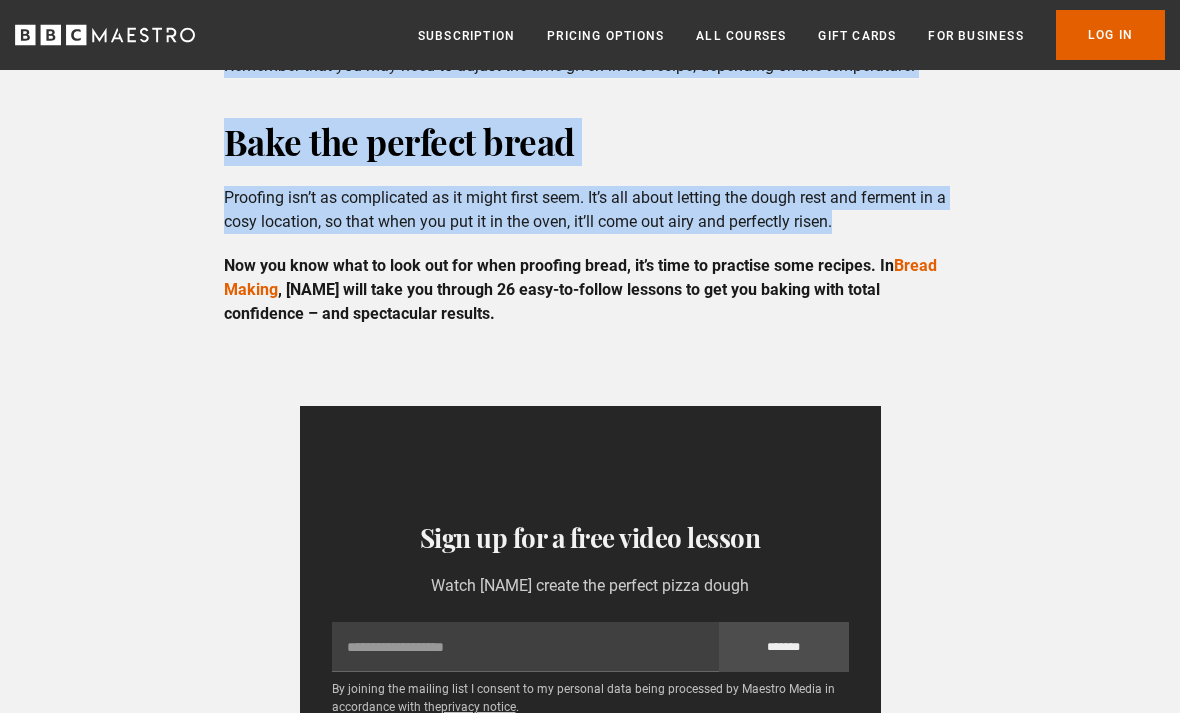 click on "Whether you’re baking a crispy ciabatta or a chewy sourdough, proofing is an essential part of the process. But it can take a bit of trial and error to find the perfect bread proofing temperature. Here’s everything you need to know to help you get perfectly proofed bread, every time.
What is proofing?
How to proof dough
What is the best bread proofing temperature?
Where to proof your bread
How to tell when your dough is proofed
How to tell if dough is over-proofed
How to tell if dough is under-proofed
Bake the perfect bread
What is proofing?
First things first: what exactly do we mean by proofing bread? Proofing, or proving as it’s often called, is the crucial final step of the bread-making process, before you pop it in the oven to bake.
Proofing can take some time, but it’s a step you can’t skip as it allows the dough time to rest and mature. As Richard Bertinet explains in his BBC Maestro course,  Bread Making :" at bounding box center (590, -1092) 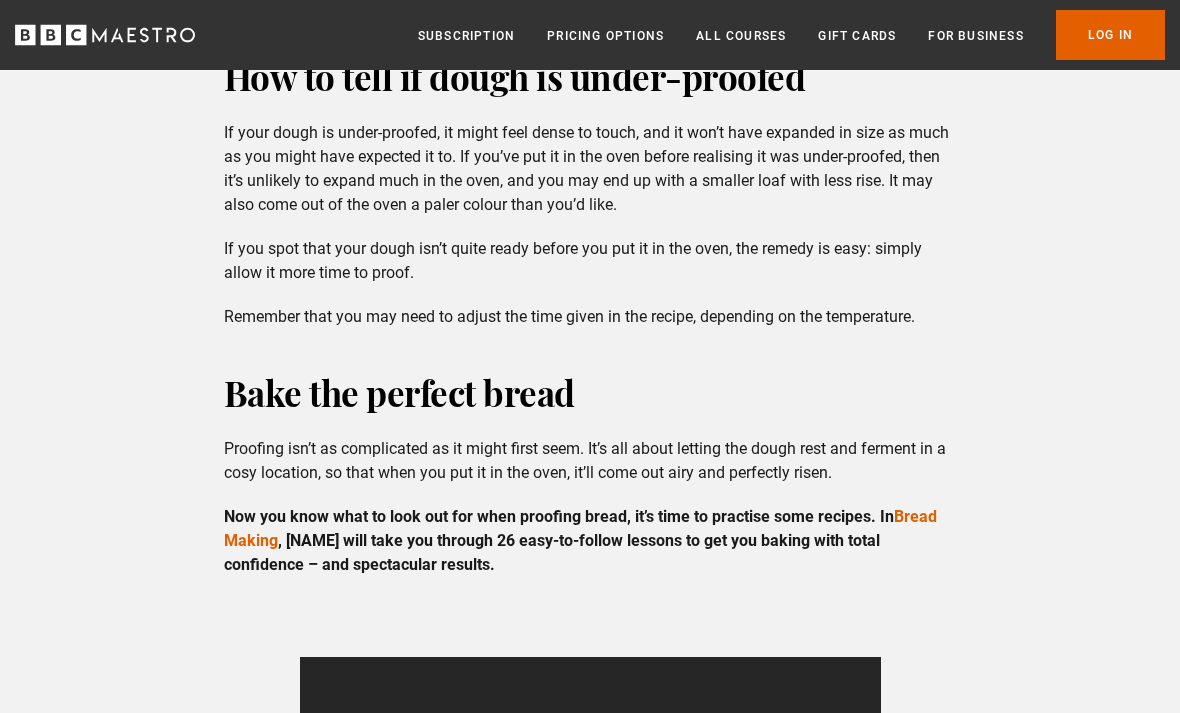 scroll, scrollTop: 4660, scrollLeft: 0, axis: vertical 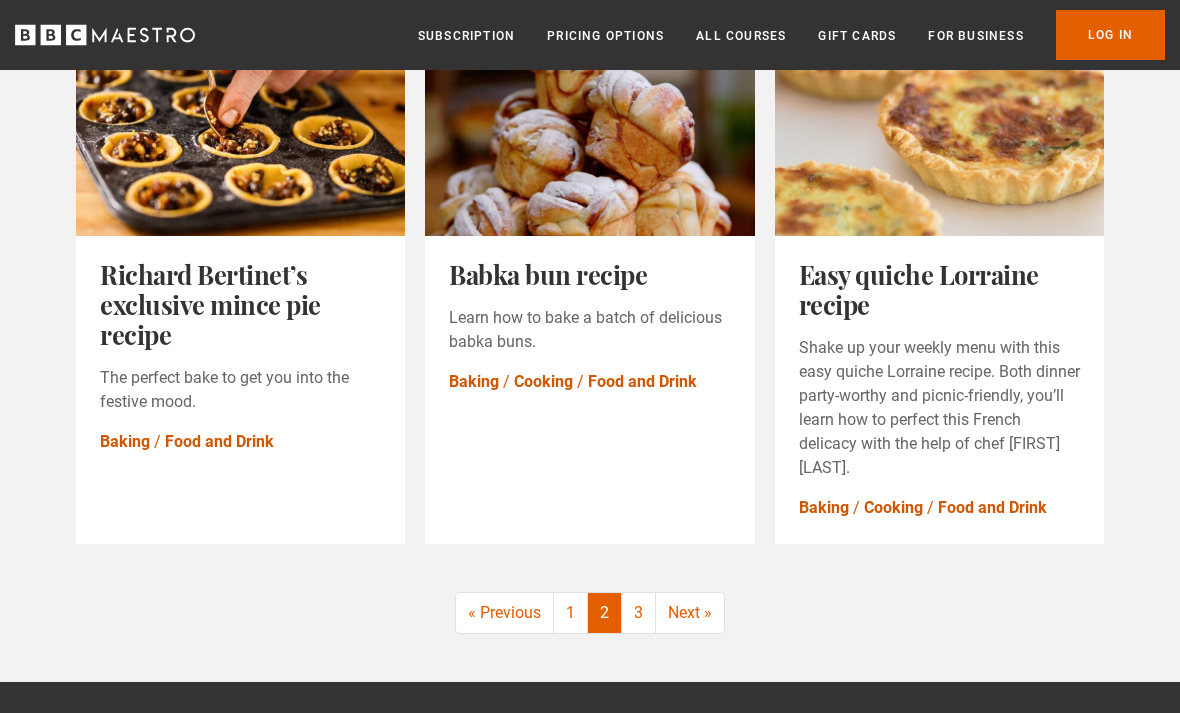 click on "3" at bounding box center (639, 614) 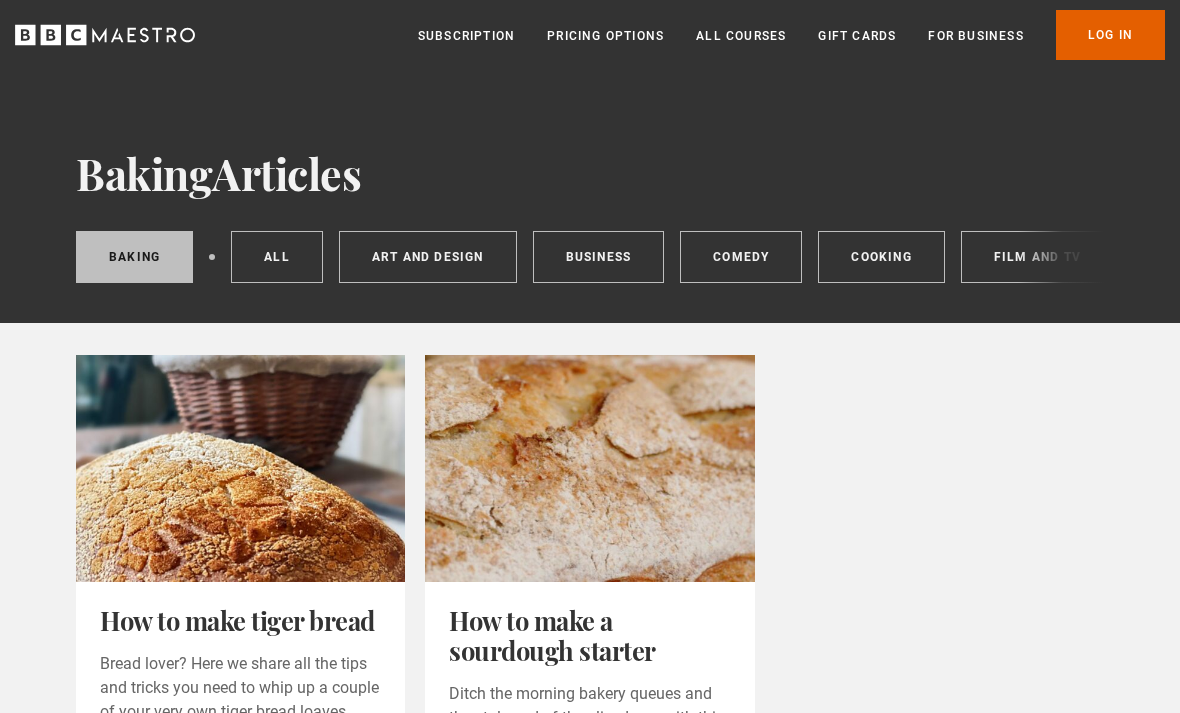 scroll, scrollTop: 0, scrollLeft: 0, axis: both 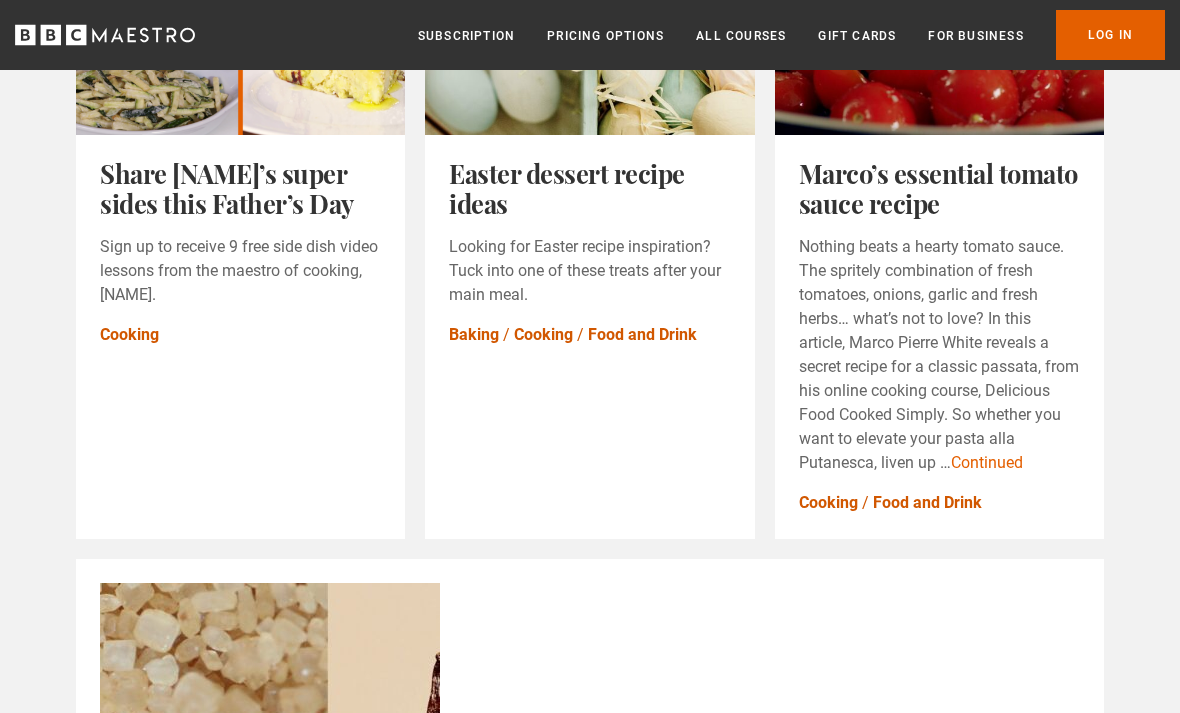 click on "Marco’s essential tomato sauce recipe" at bounding box center [938, 188] 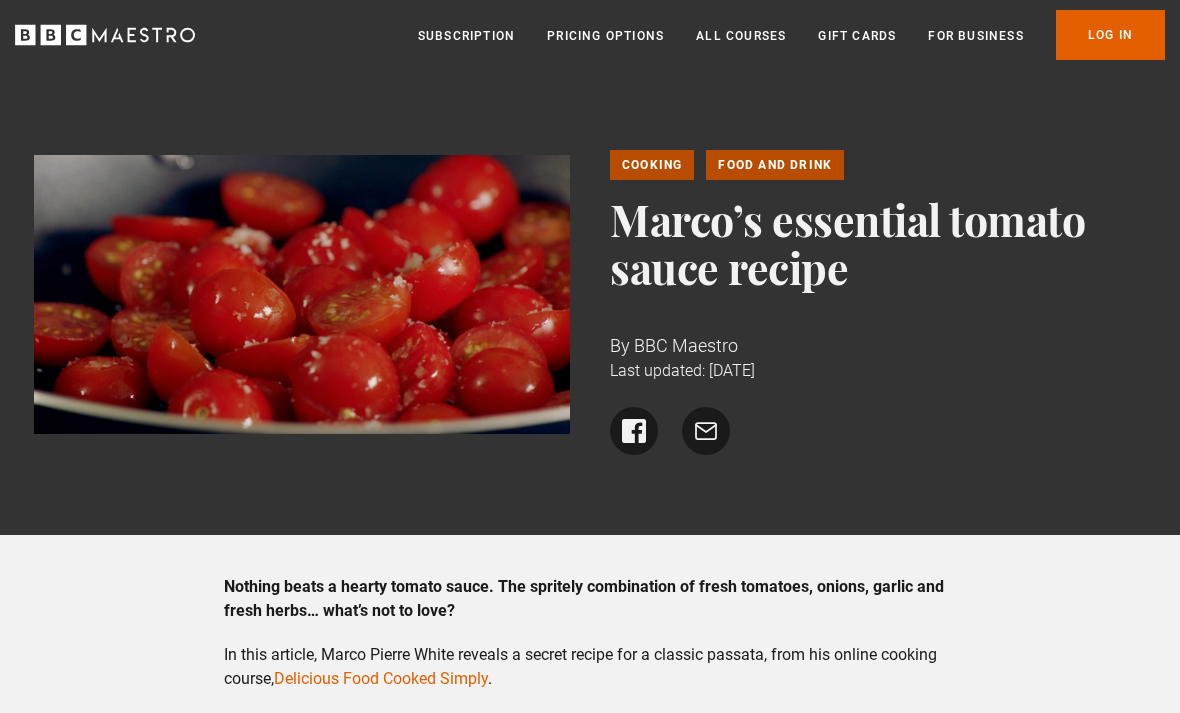 scroll, scrollTop: 0, scrollLeft: 0, axis: both 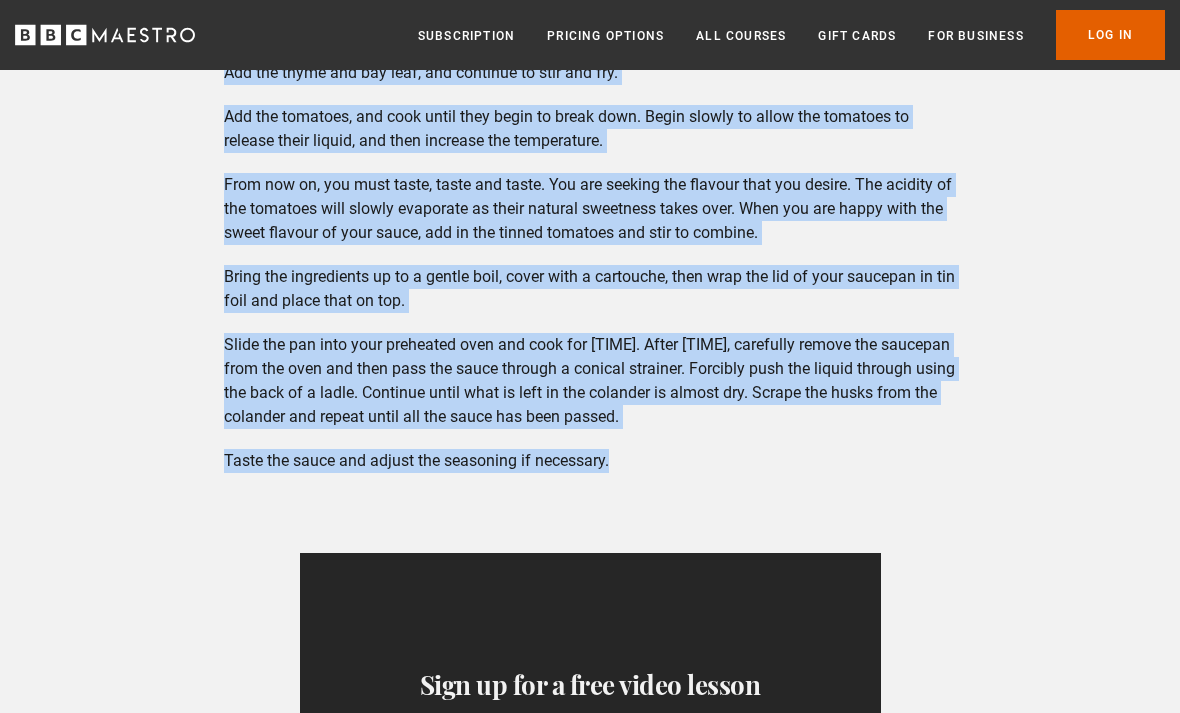 click on "Instructions
Pre-heat your oven to 150 C / Fan 130 C / Gas mark 2.
Heat a generous amount of oil in the base of a large, deep saucepan over a medium heat. When hot, add the onions and garlic and cook until softened.
Add the thyme and bay leaf, and continue to stir and fry.
Add the tomatoes, and cook until they begin to break down. Begin slowly to allow the tomatoes to release their liquid, and then increase the temperature.
From now on, you must taste, taste and taste. You are seeking the flavour that you desire. The acidity of the tomatoes will slowly evaporate as their natural sweetness takes over. When you are happy with the sweet flavour of your sauce, add in the tinned tomatoes and stir to combine.
Bring the ingredients up to a gentle boil, cover with a cartouche, then wrap the lid of your saucepan in tin foil and place that on top.
Taste the sauce and adjust the seasoning if necessary.
Thanks for signing up" at bounding box center [590, 428] 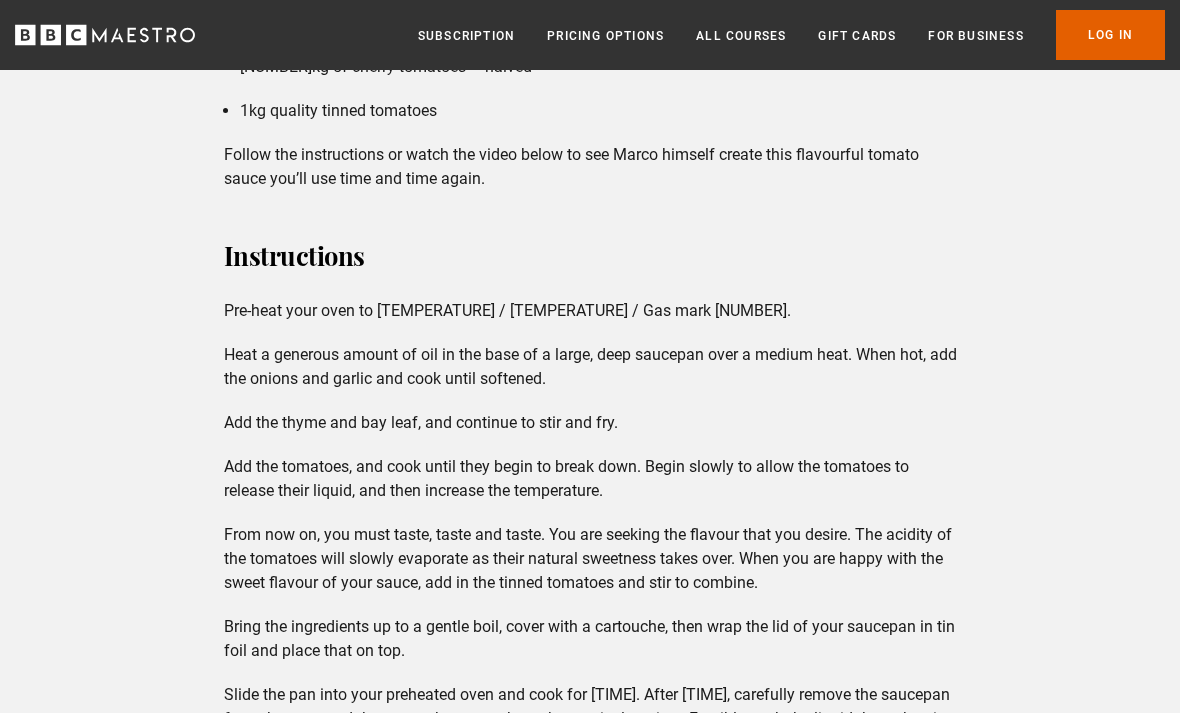 scroll, scrollTop: 1689, scrollLeft: 0, axis: vertical 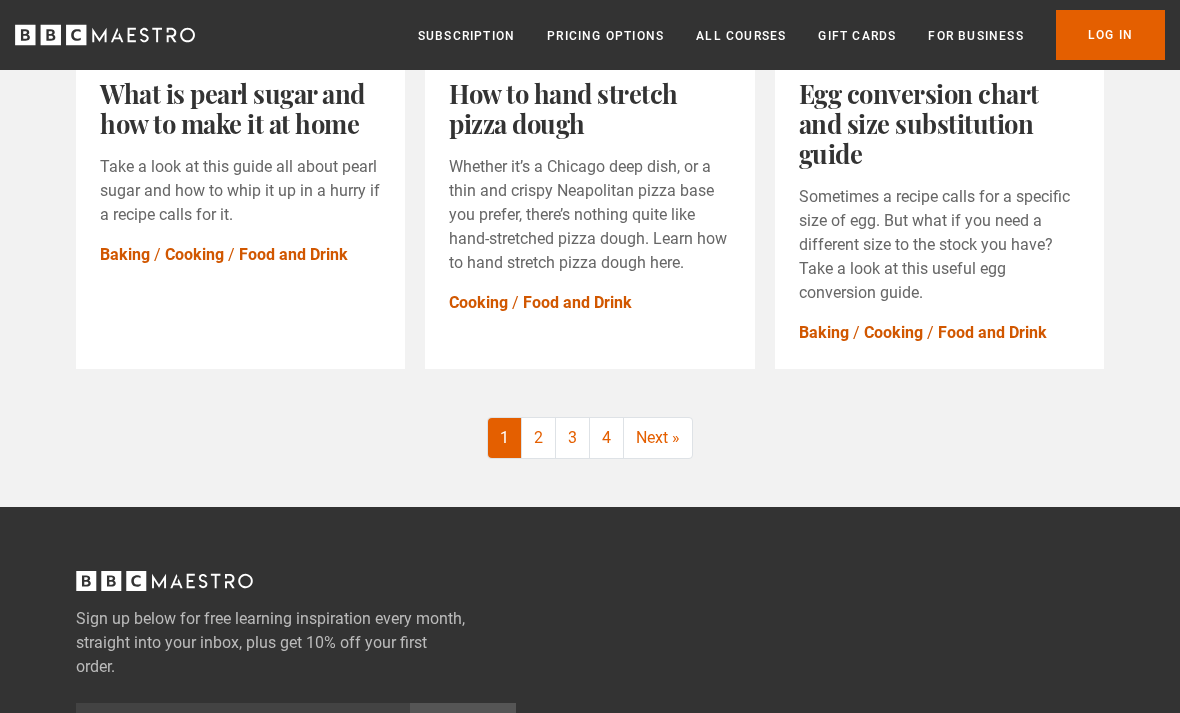 click on "2" at bounding box center (539, 439) 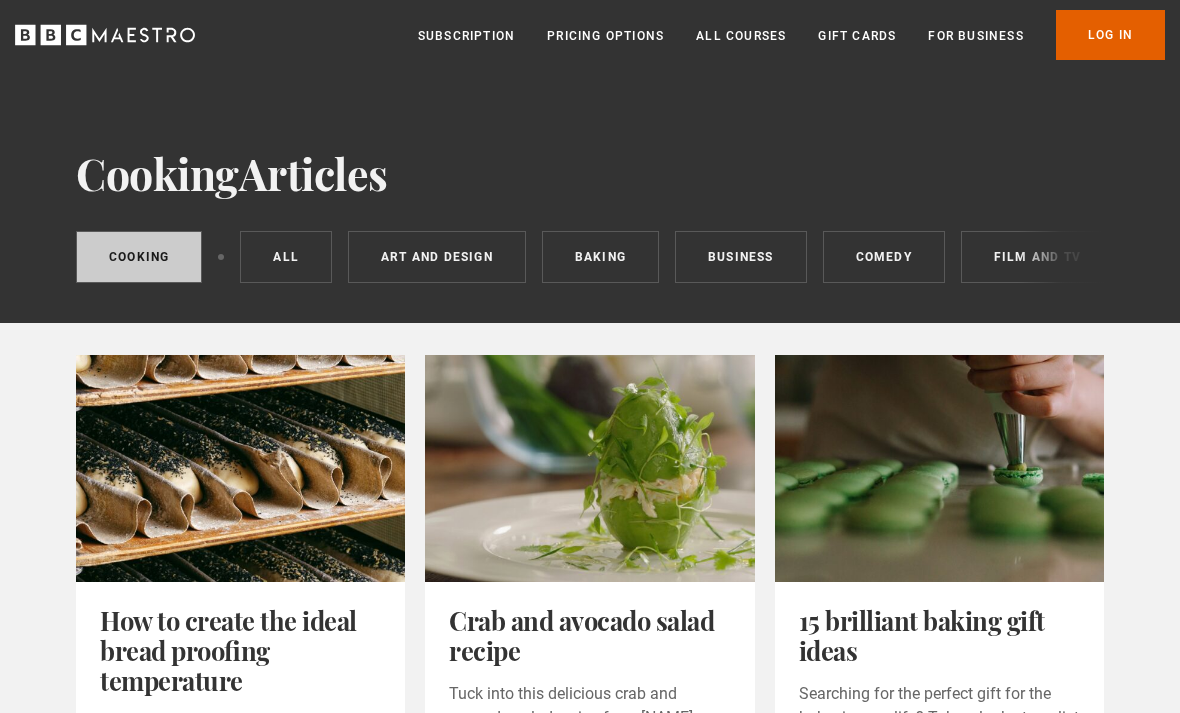 scroll, scrollTop: 0, scrollLeft: 0, axis: both 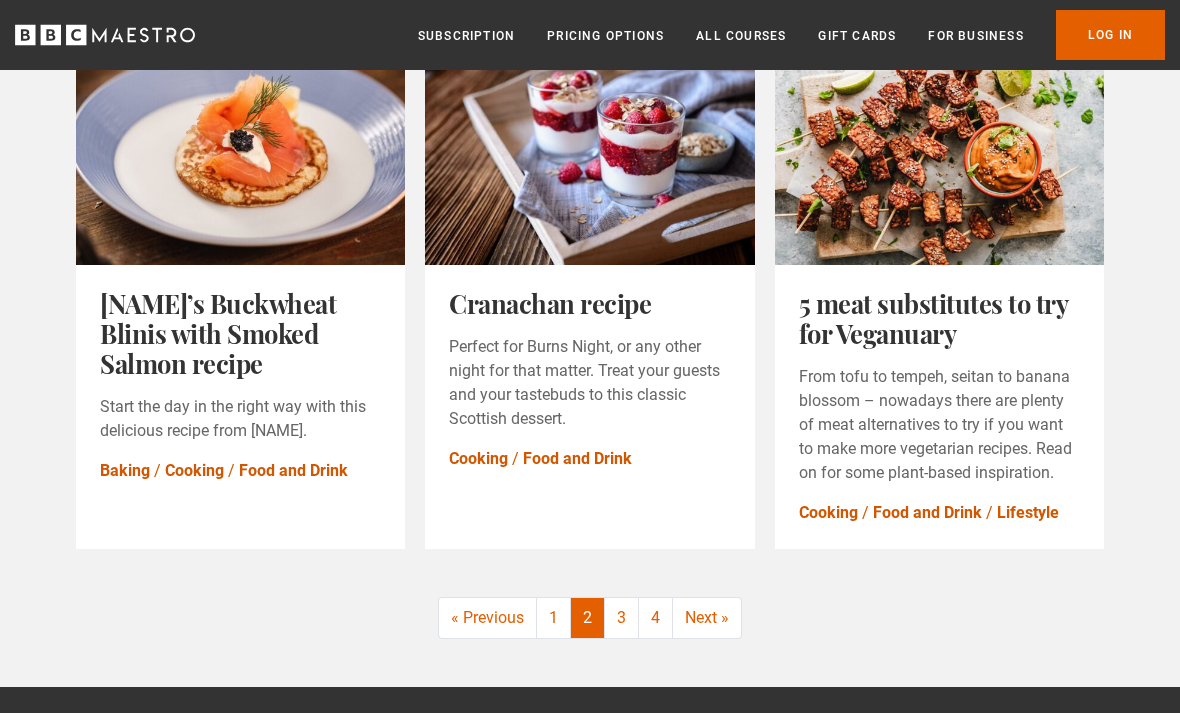 click on "3" at bounding box center (622, 619) 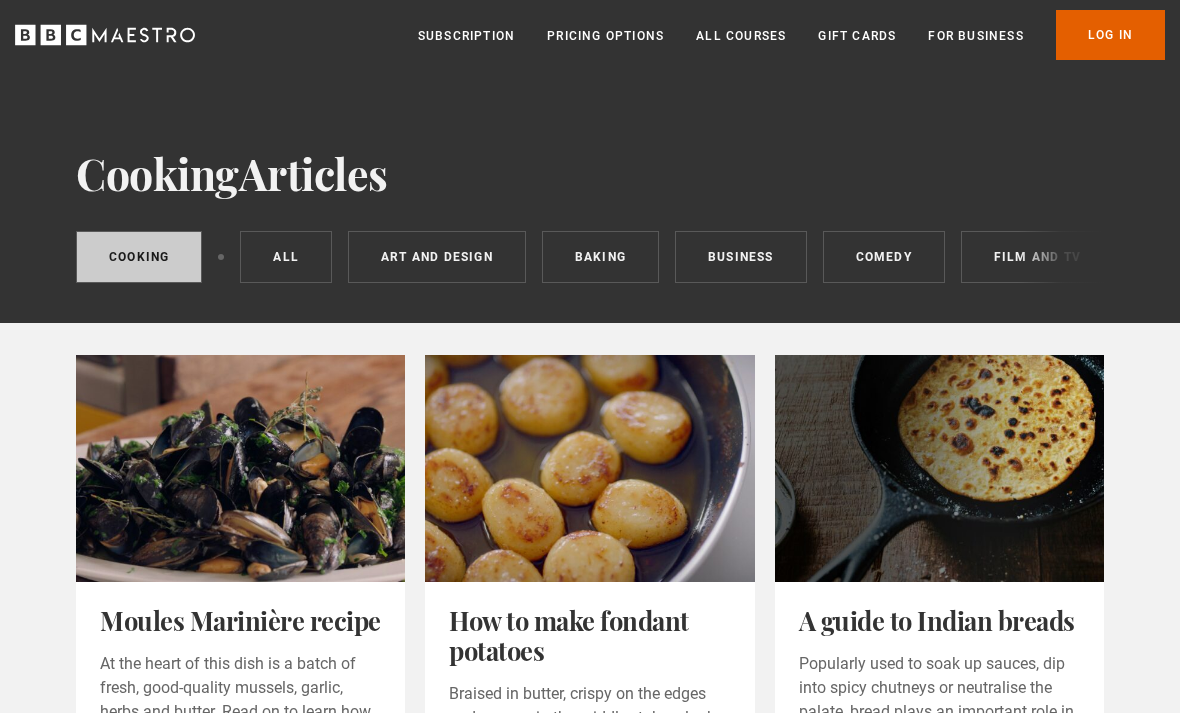scroll, scrollTop: 0, scrollLeft: 0, axis: both 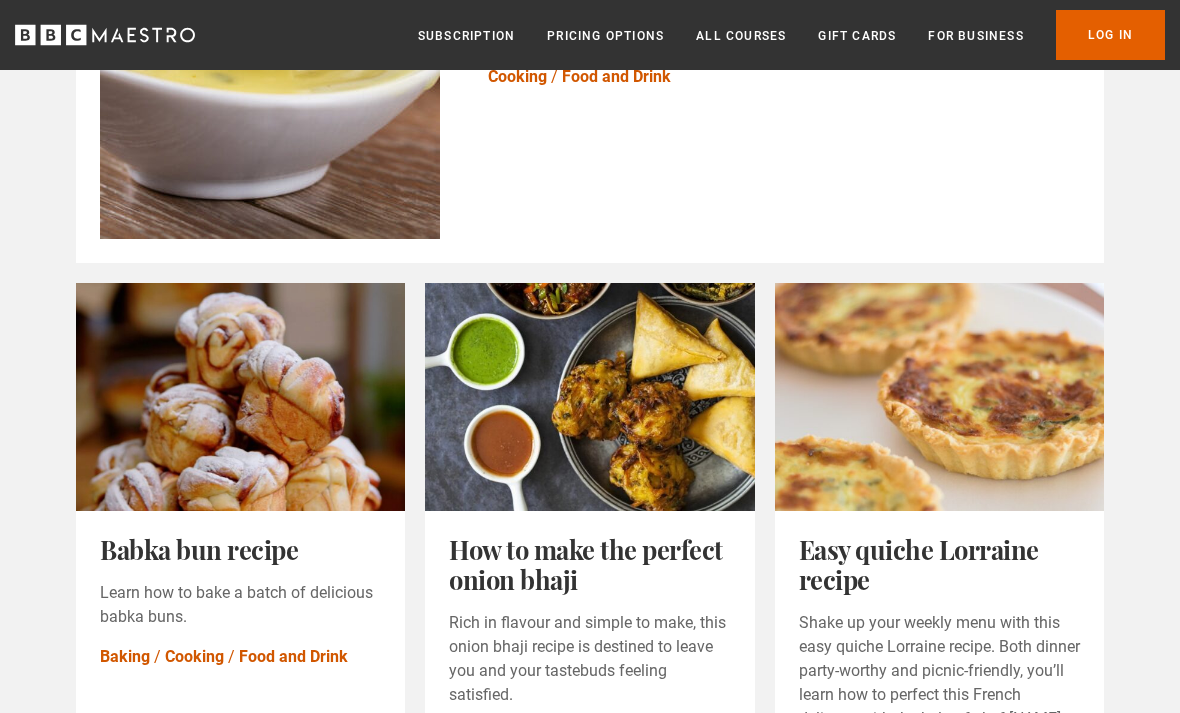 click on "How to make the perfect onion bhaji" at bounding box center (586, 564) 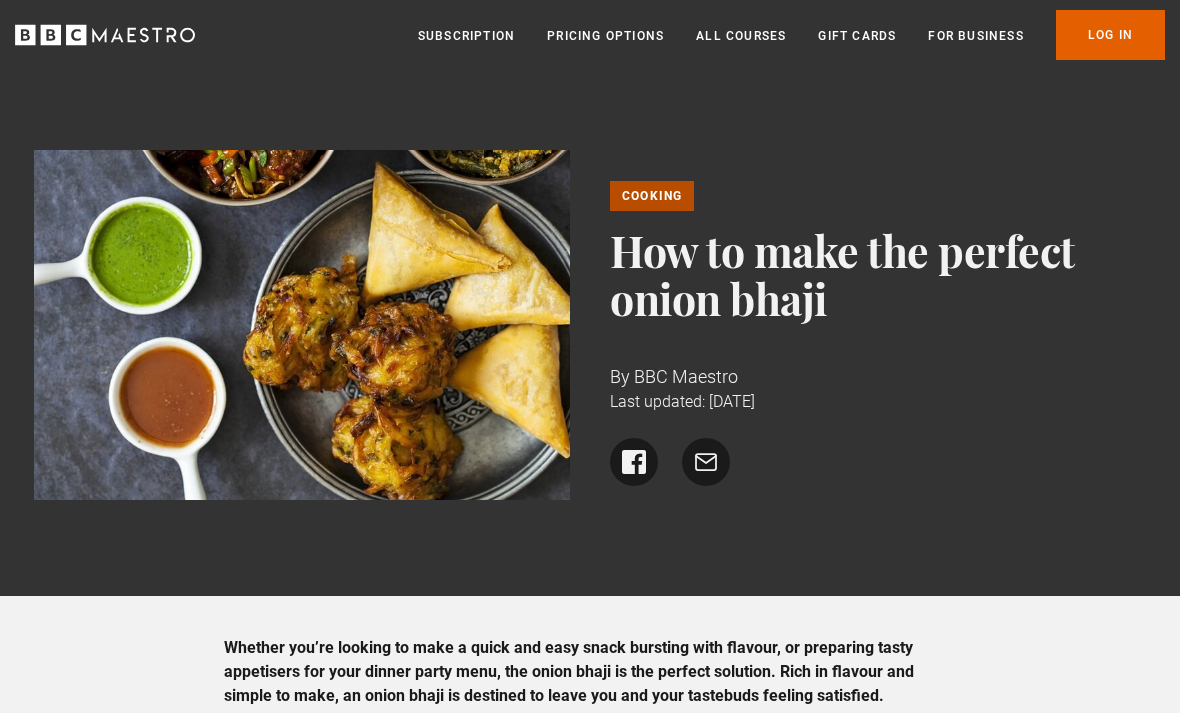 scroll, scrollTop: 0, scrollLeft: 0, axis: both 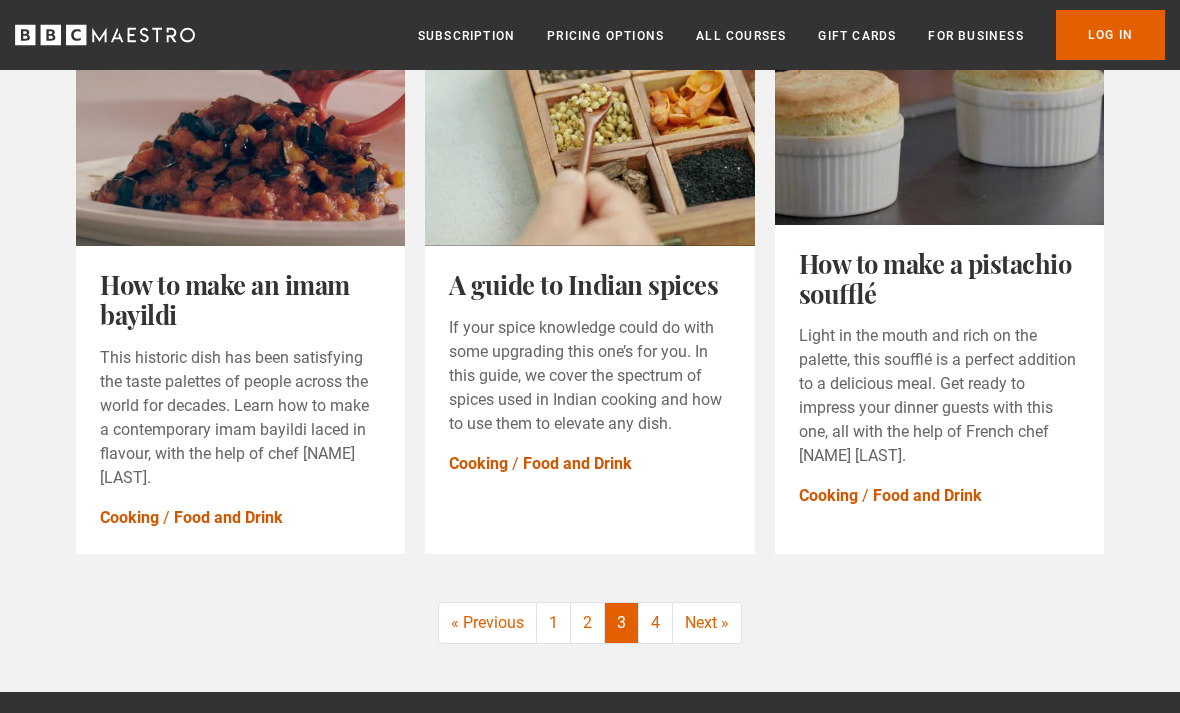 click on "4" at bounding box center [656, 623] 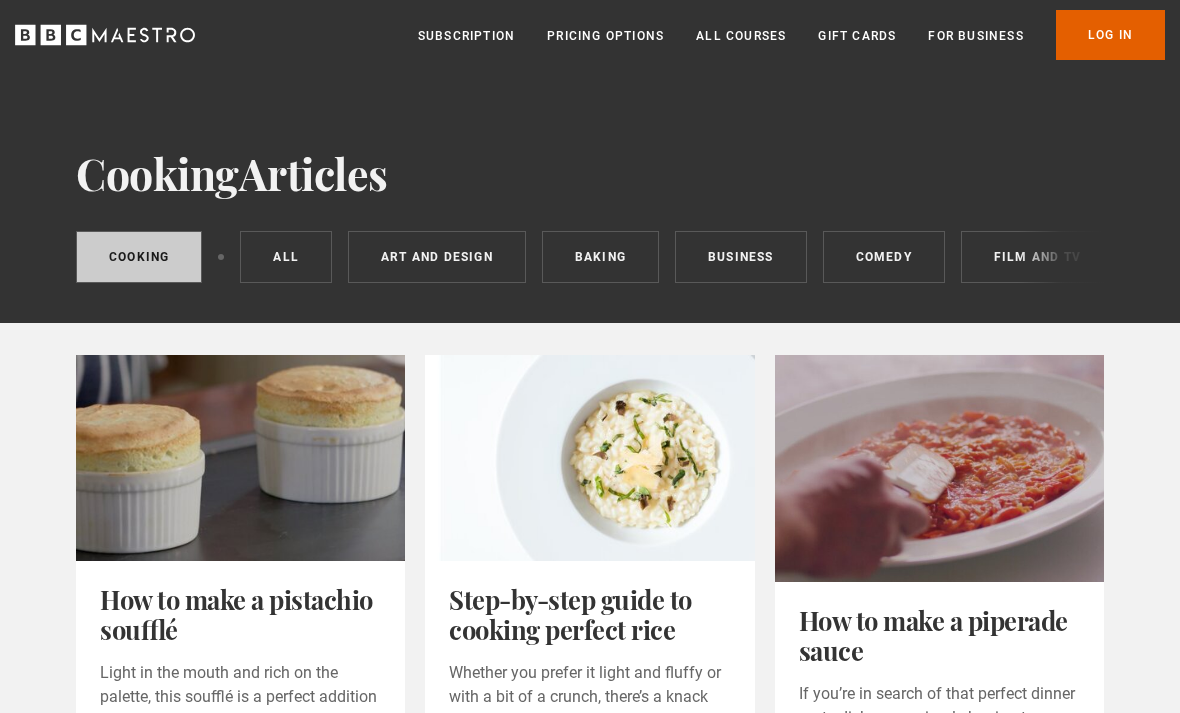 scroll, scrollTop: 7, scrollLeft: 0, axis: vertical 